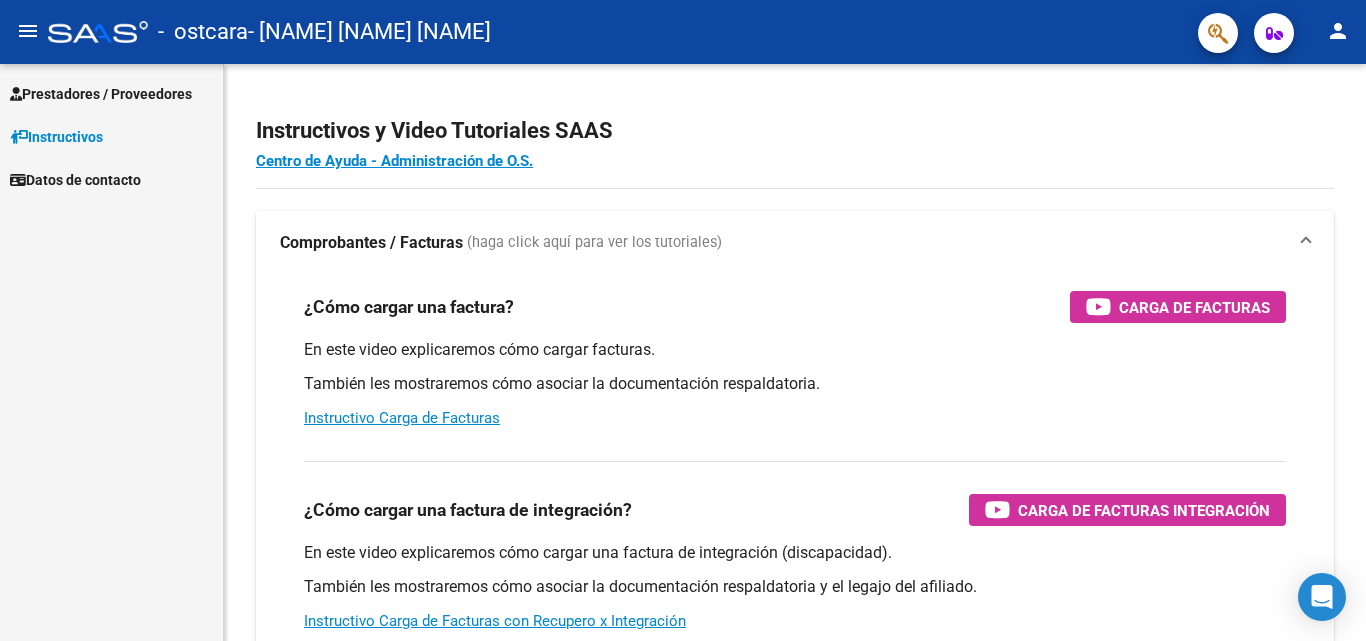 scroll, scrollTop: 0, scrollLeft: 0, axis: both 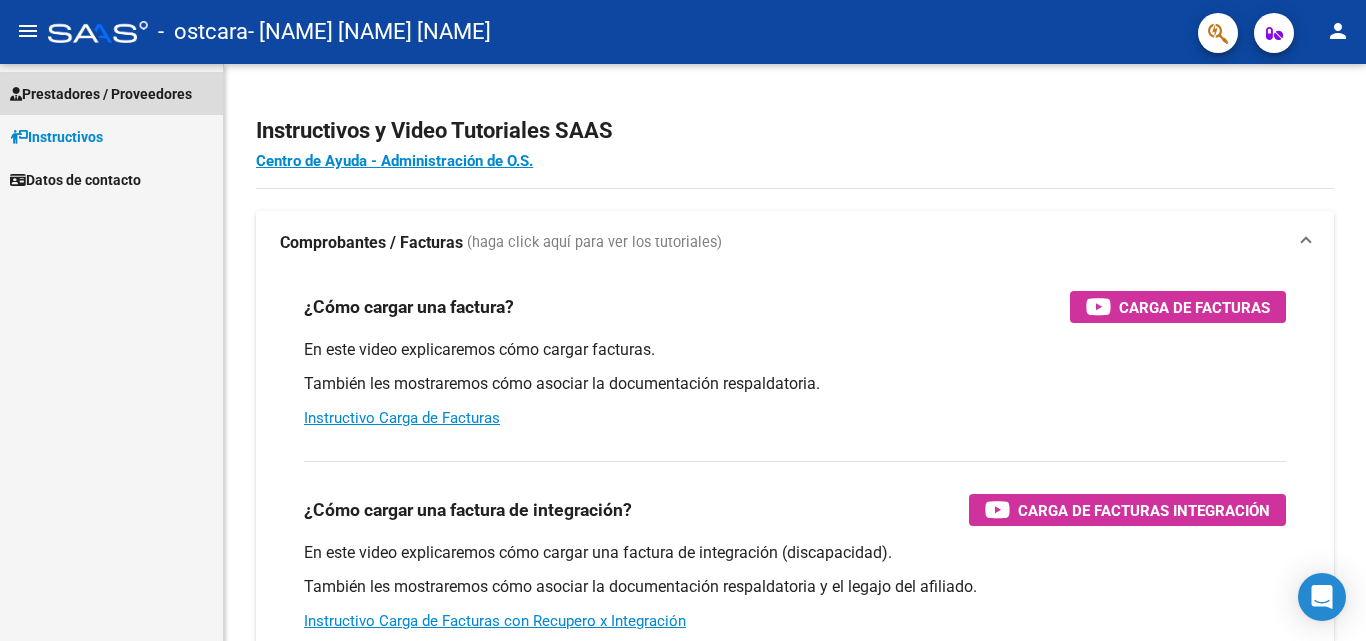 click on "Prestadores / Proveedores" at bounding box center (101, 94) 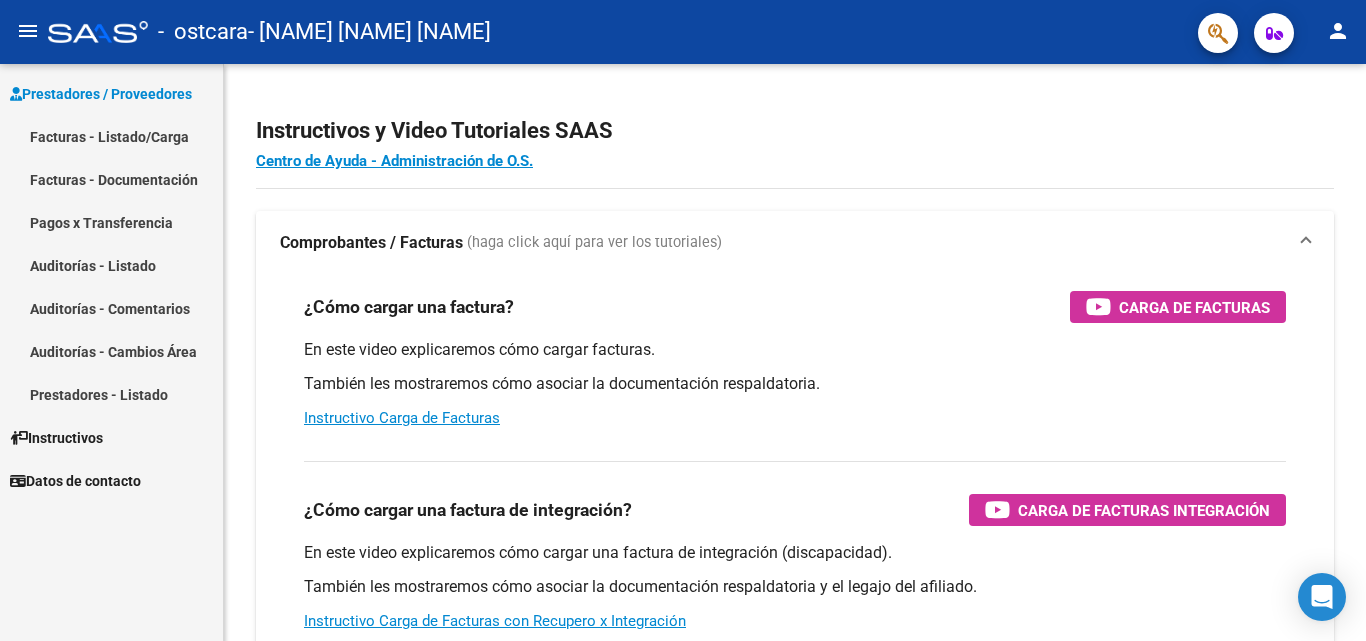 click on "Facturas - Listado/Carga" at bounding box center (111, 136) 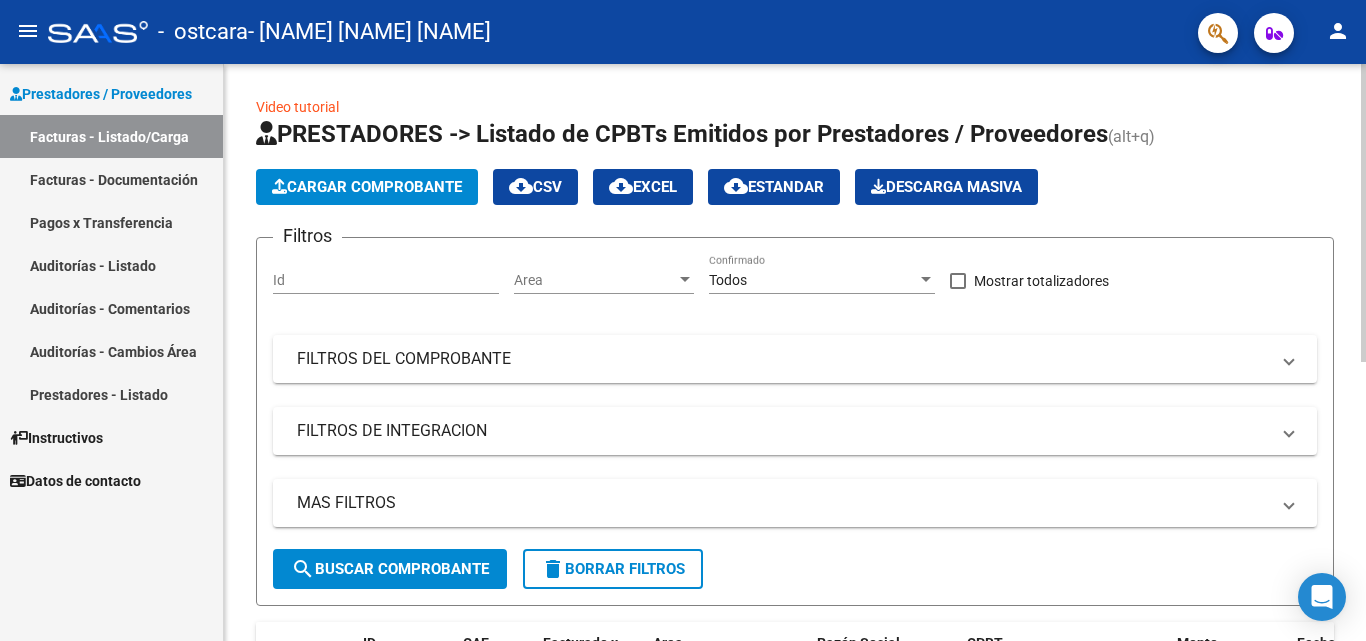 scroll, scrollTop: 365, scrollLeft: 0, axis: vertical 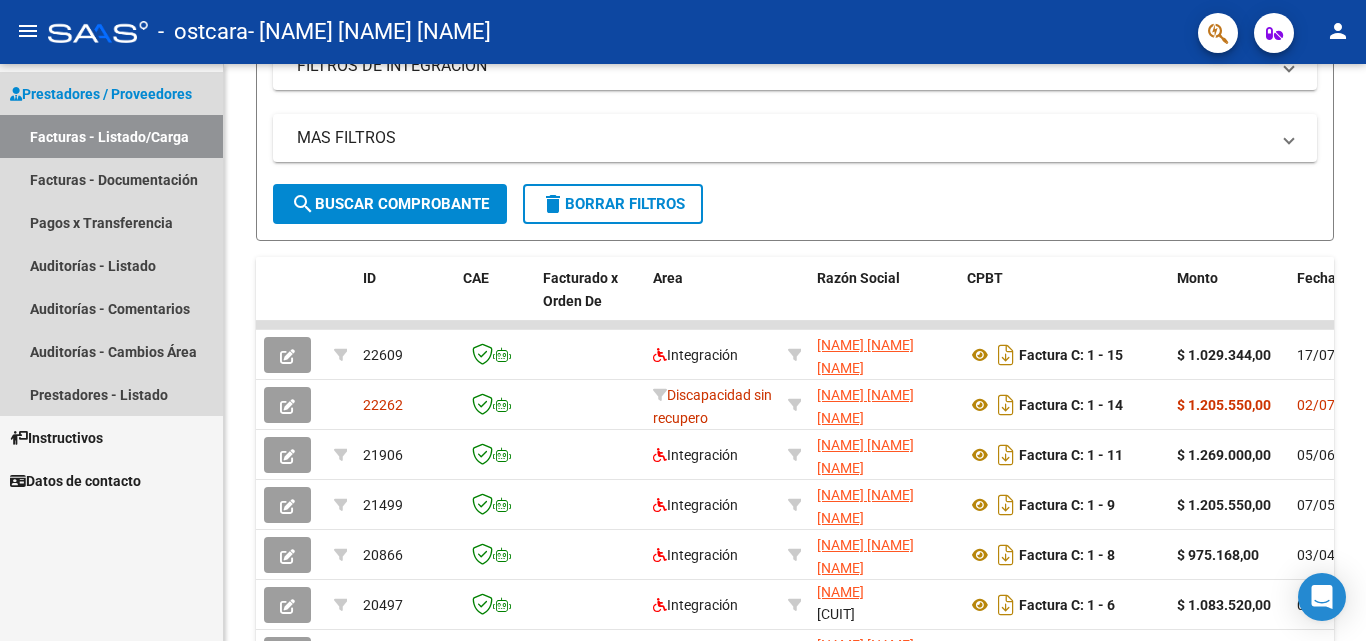 click on "Facturas - Listado/Carga" at bounding box center [111, 136] 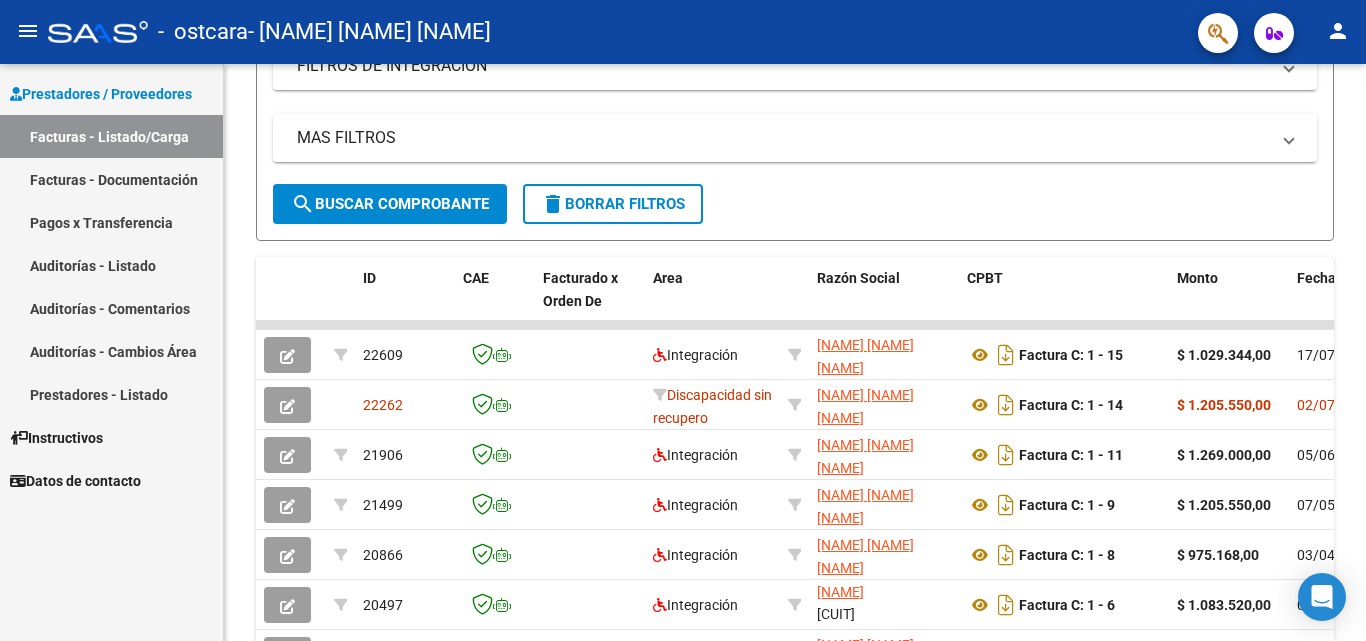 click on "Prestadores / Proveedores" at bounding box center [101, 94] 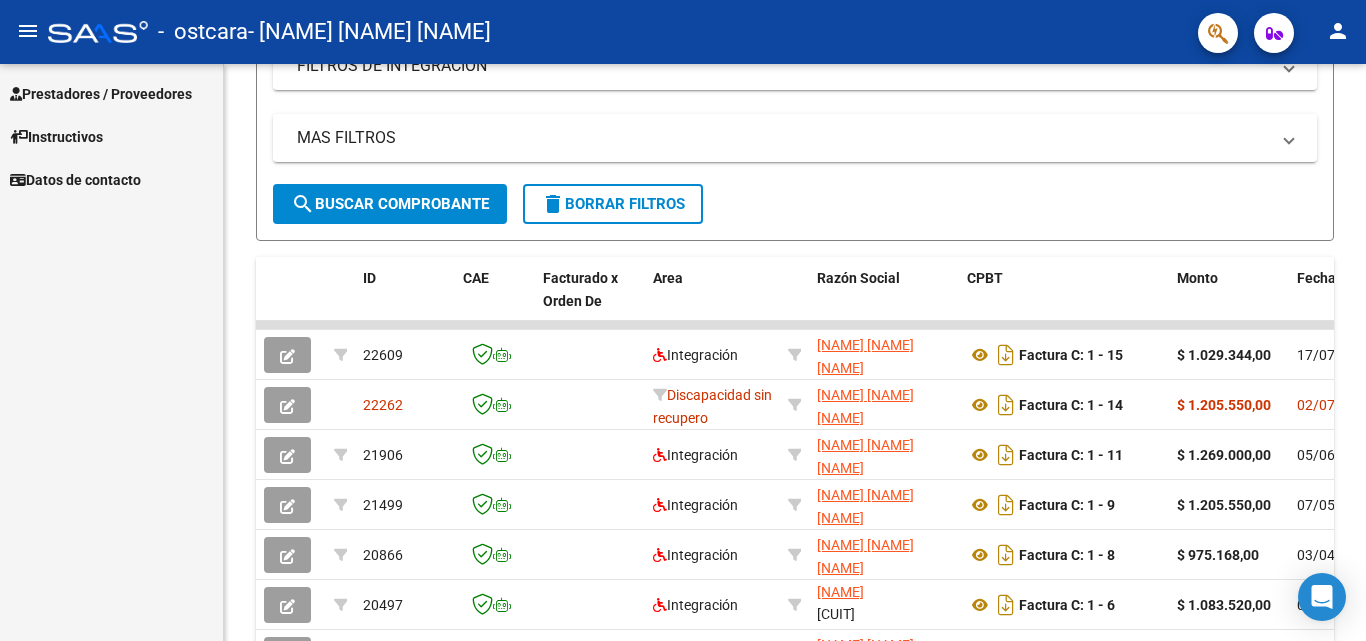 click on "Prestadores / Proveedores" at bounding box center [101, 94] 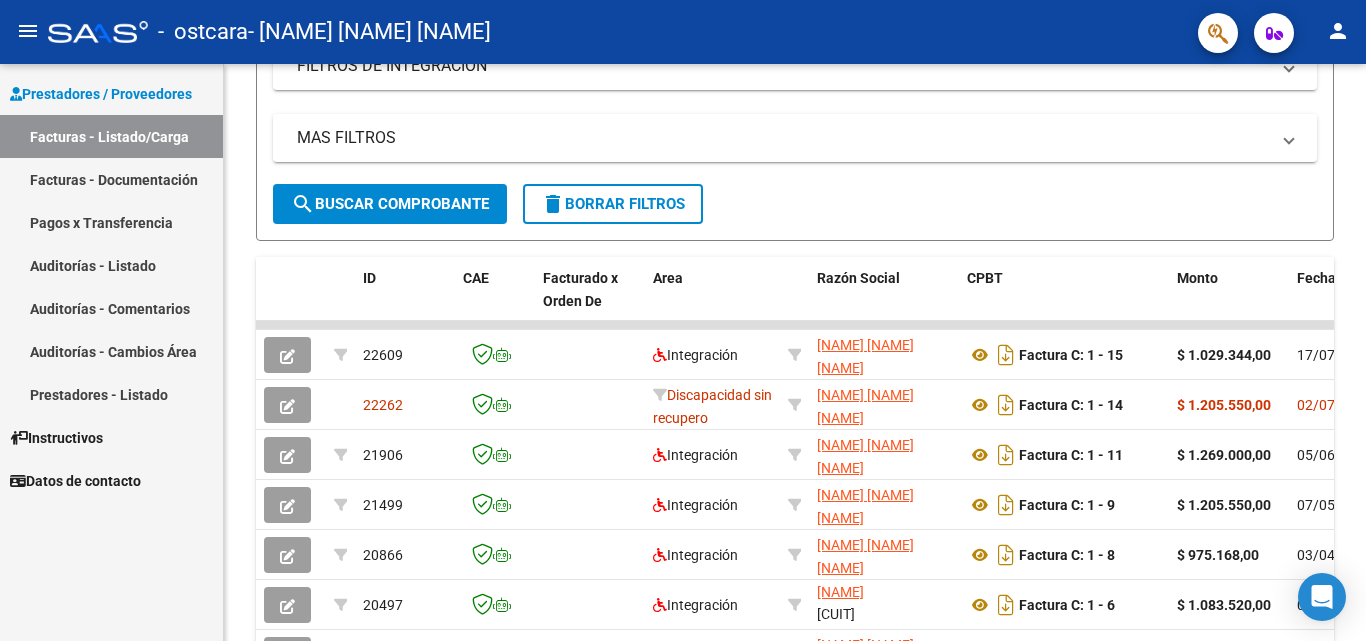 click on "Facturas - Listado/Carga" at bounding box center [111, 136] 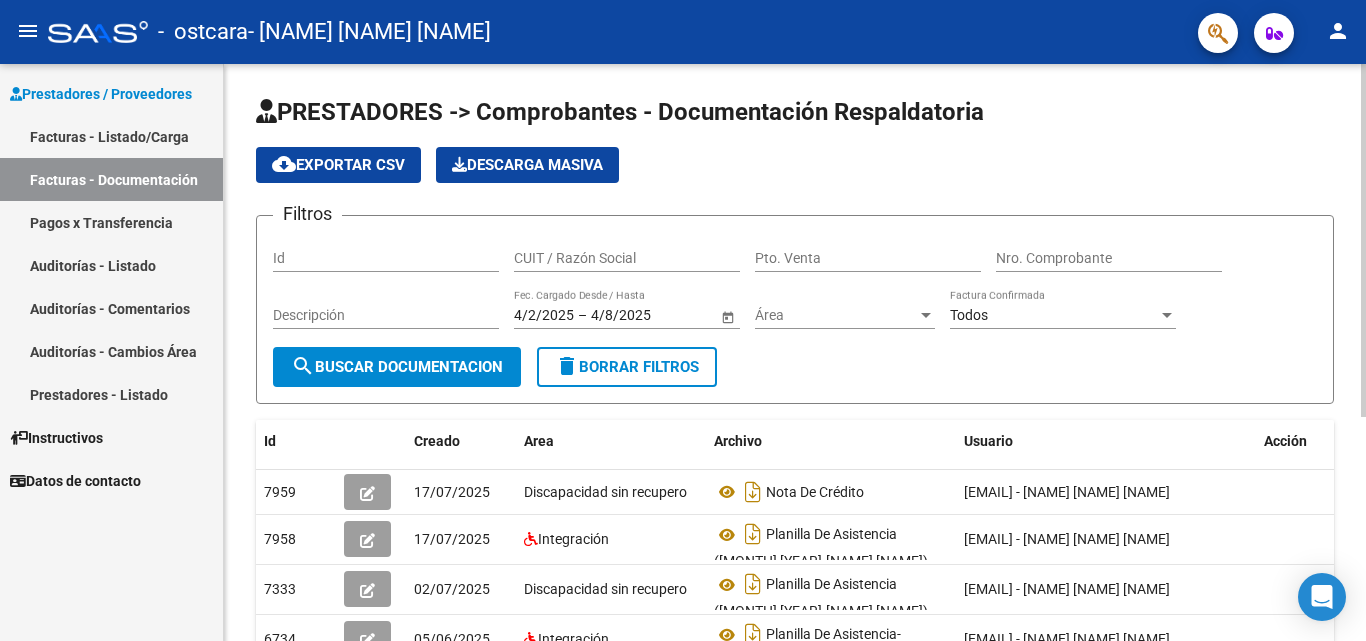 scroll, scrollTop: 100, scrollLeft: 0, axis: vertical 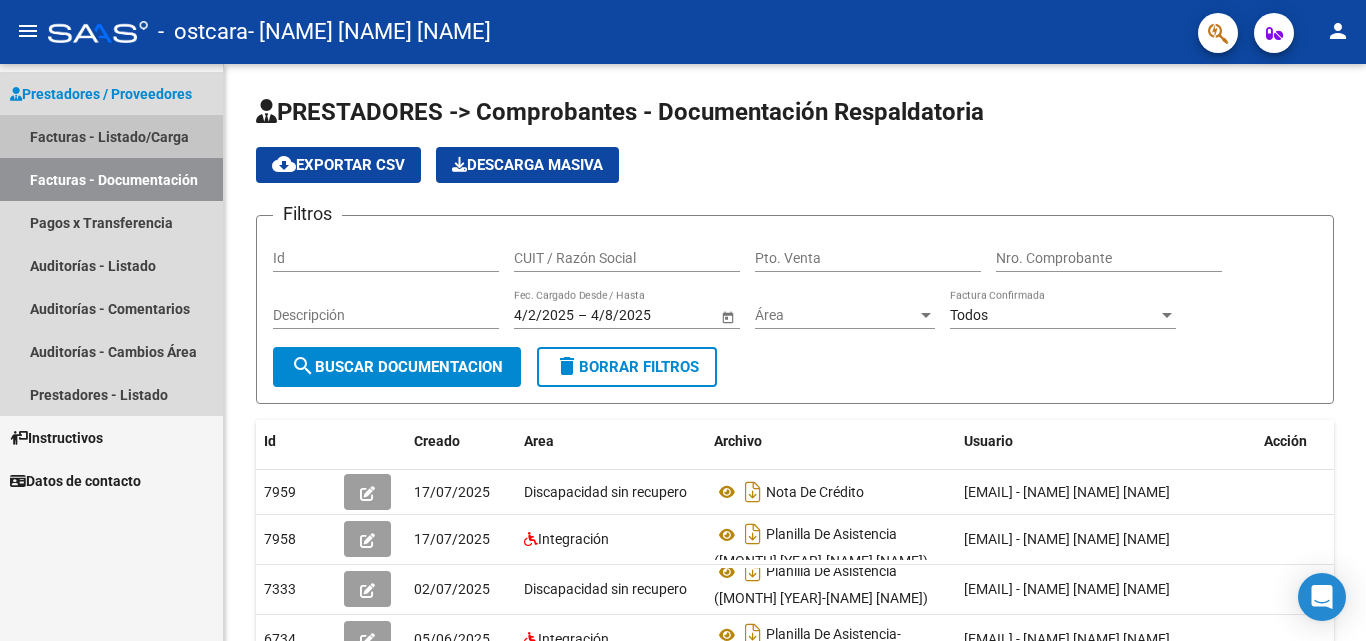 click on "Facturas - Listado/Carga" at bounding box center [111, 136] 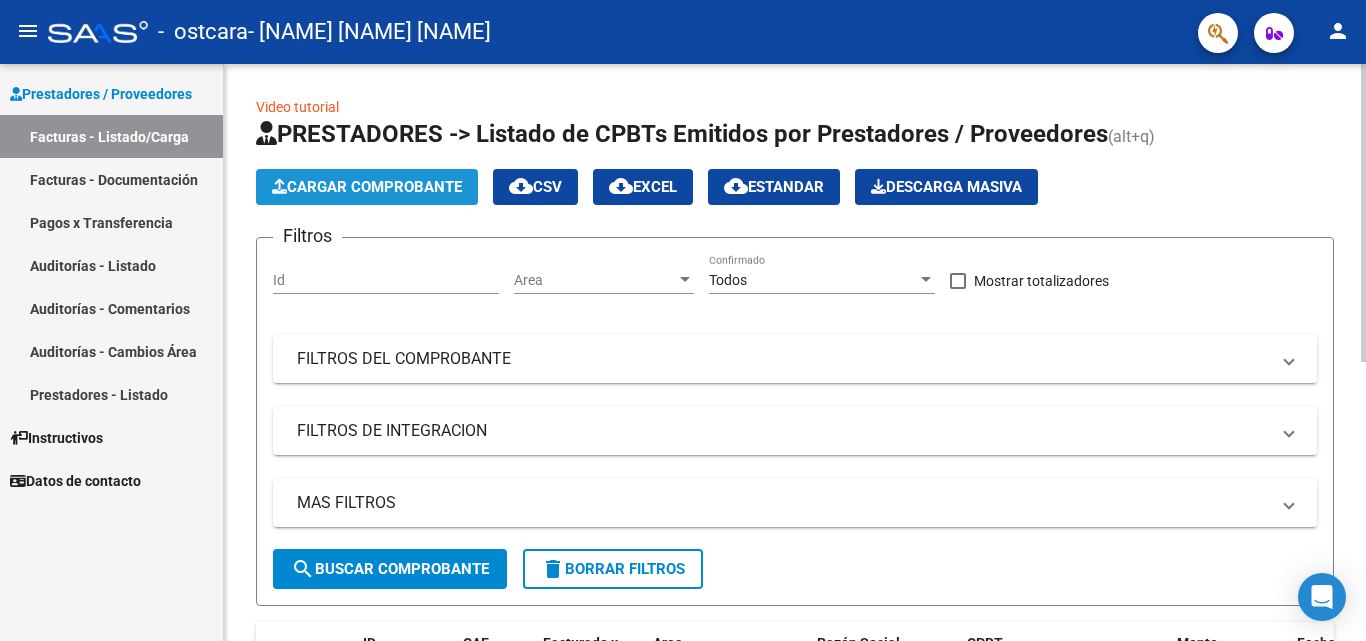 click on "Cargar Comprobante" 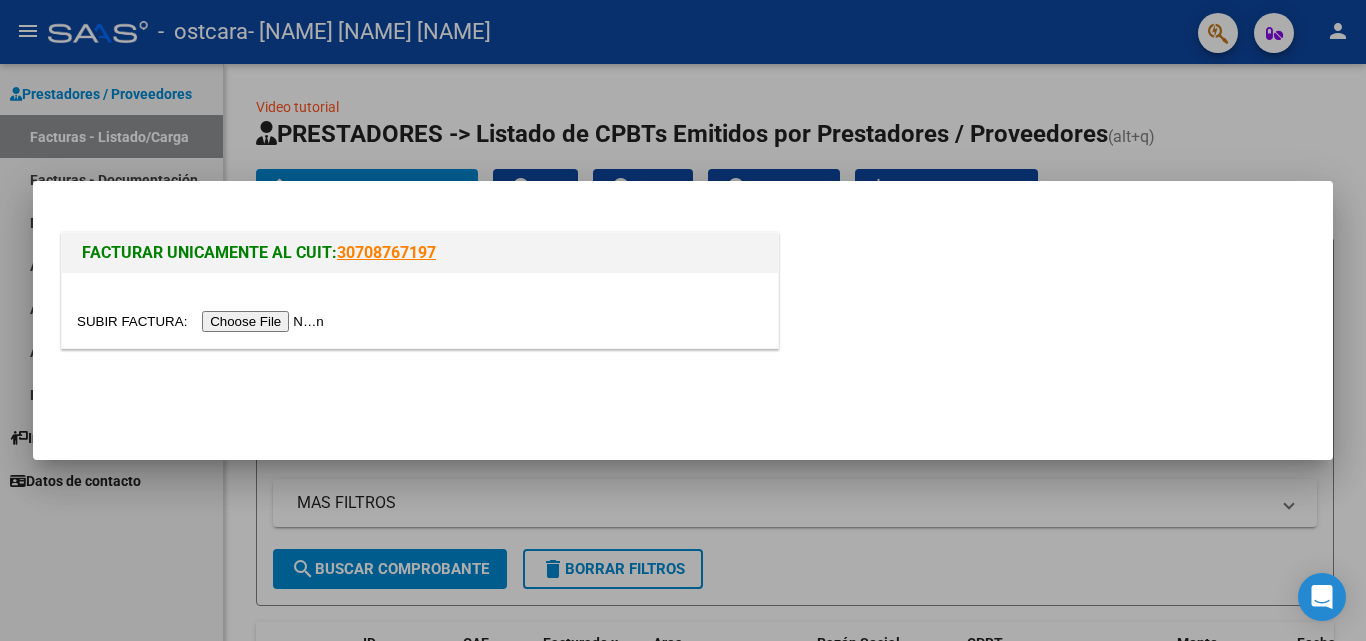 click at bounding box center (203, 321) 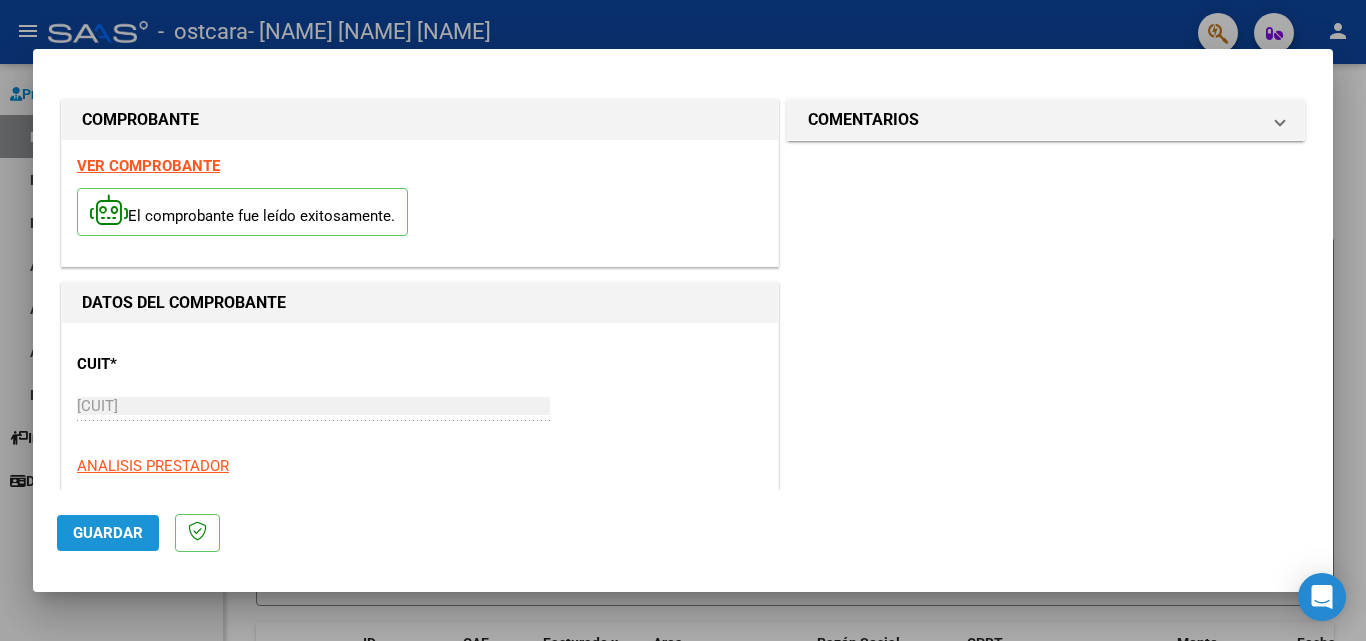 click on "Guardar" 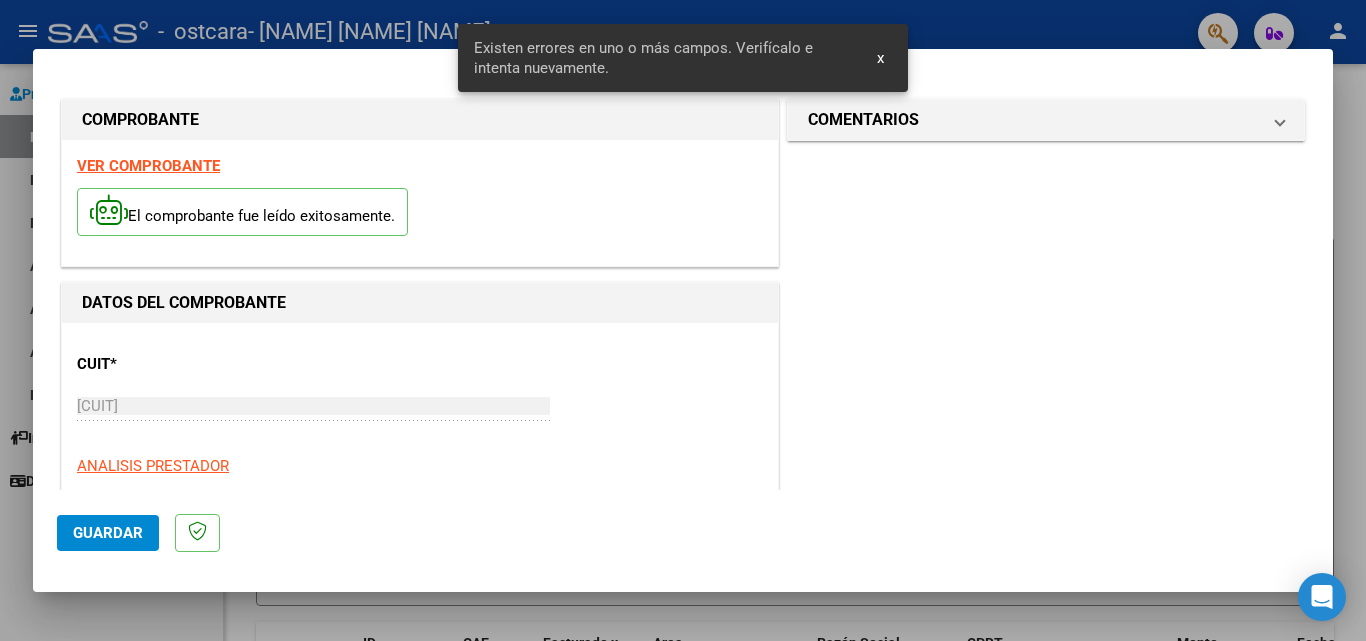 scroll, scrollTop: 451, scrollLeft: 0, axis: vertical 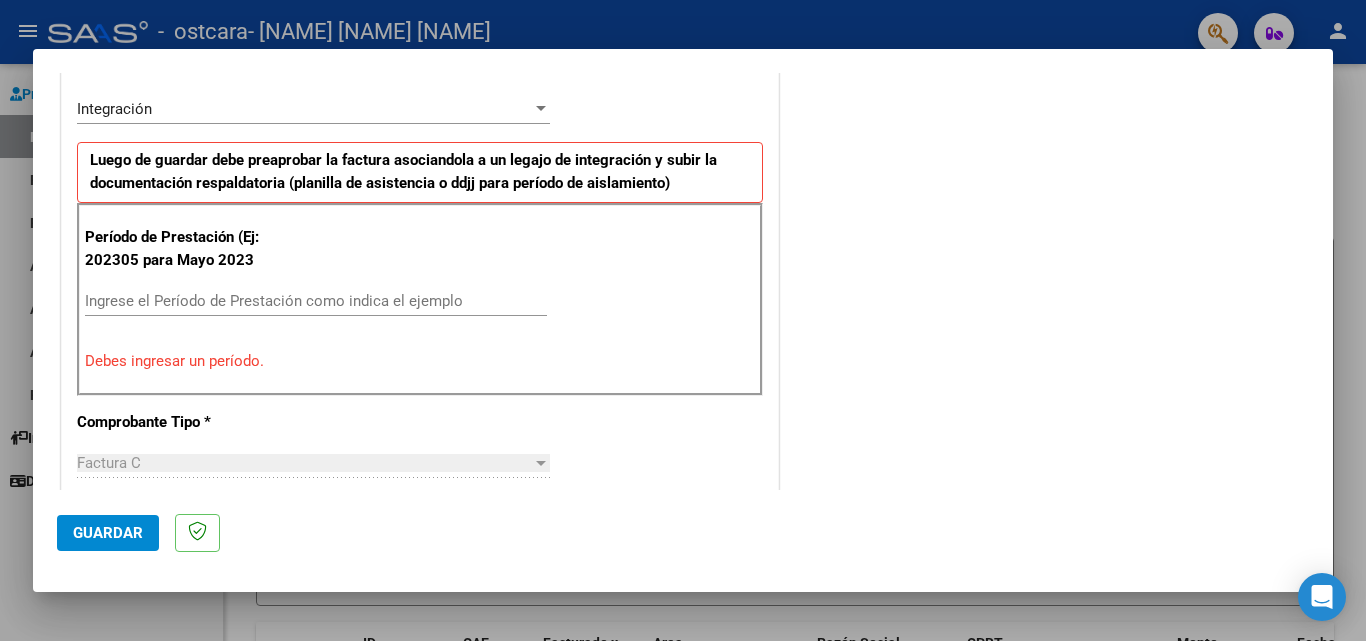 click on "Ingrese el Período de Prestación como indica el ejemplo" at bounding box center [316, 301] 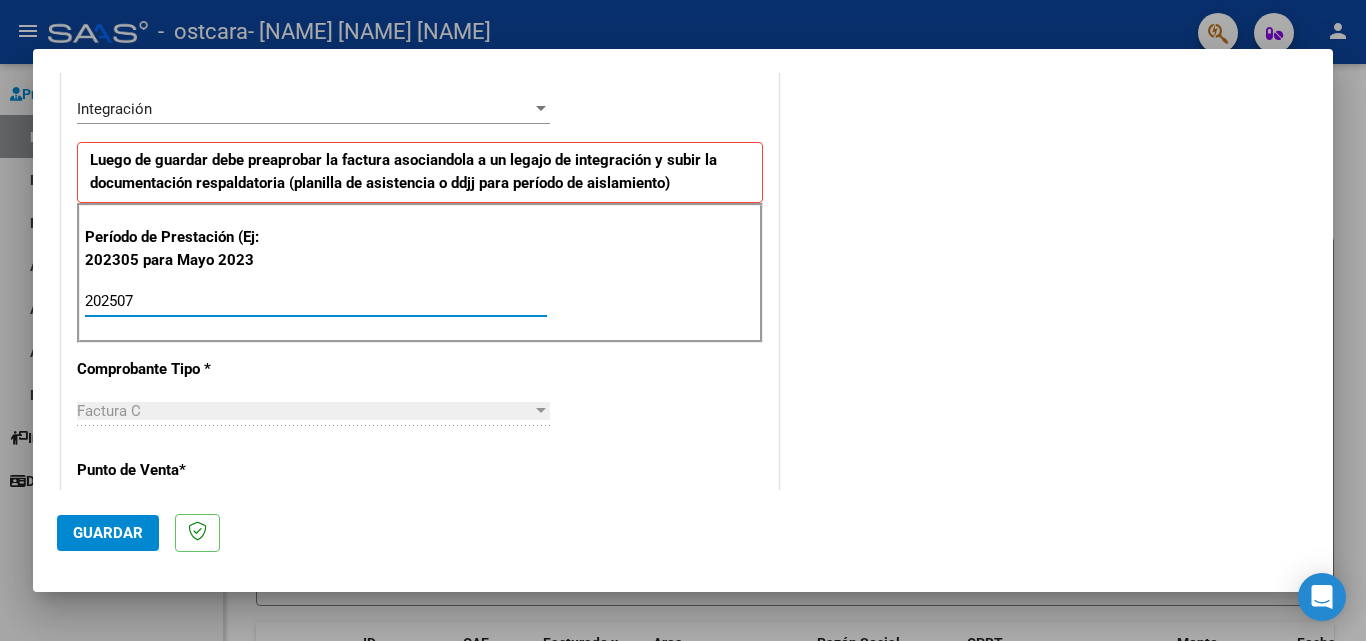 type on "202507" 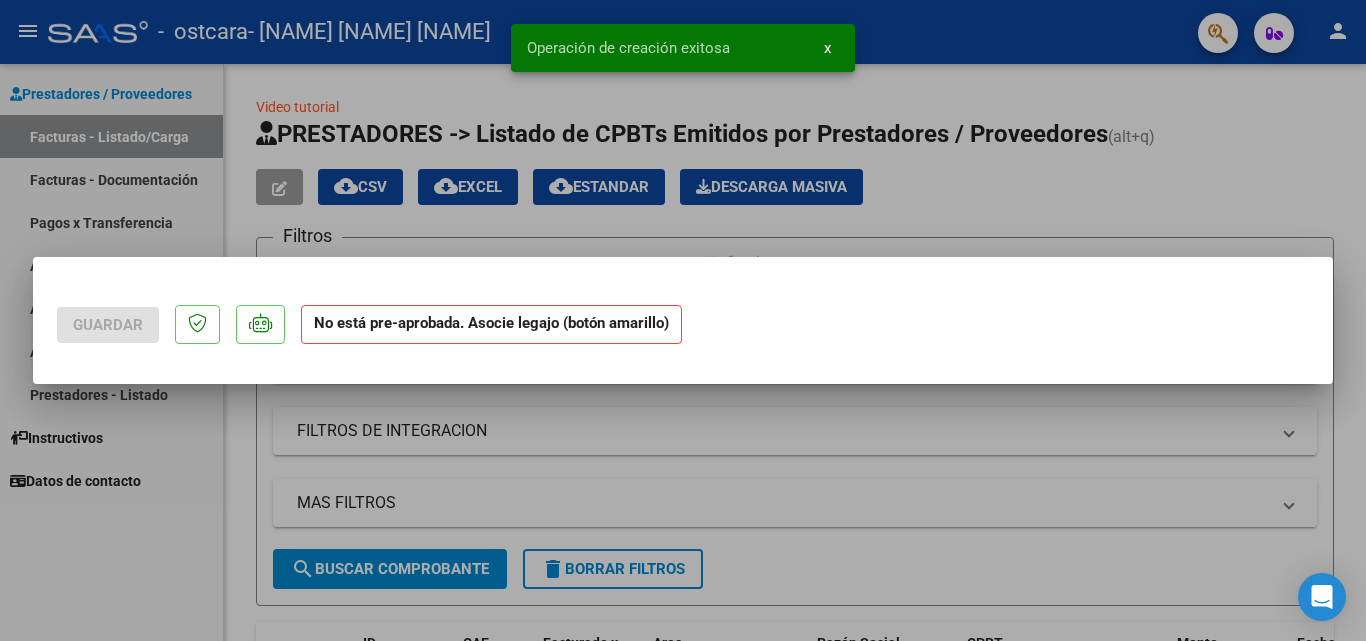 scroll, scrollTop: 0, scrollLeft: 0, axis: both 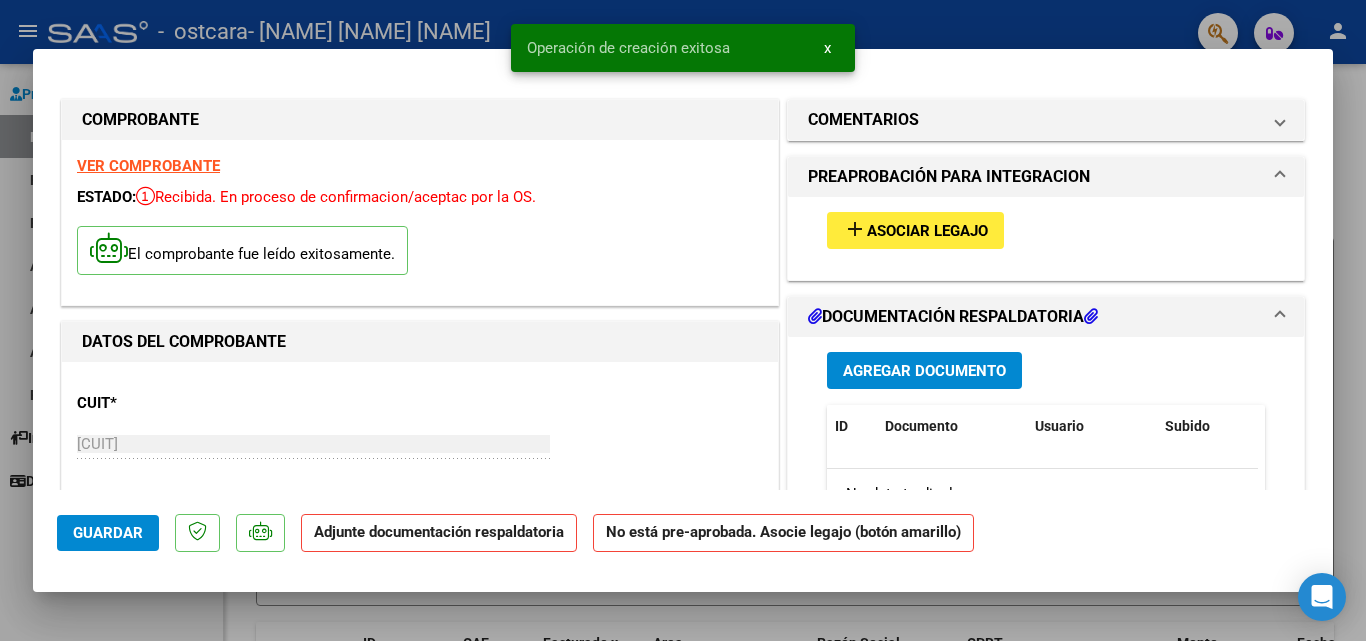 click on "Asociar Legajo" at bounding box center [927, 231] 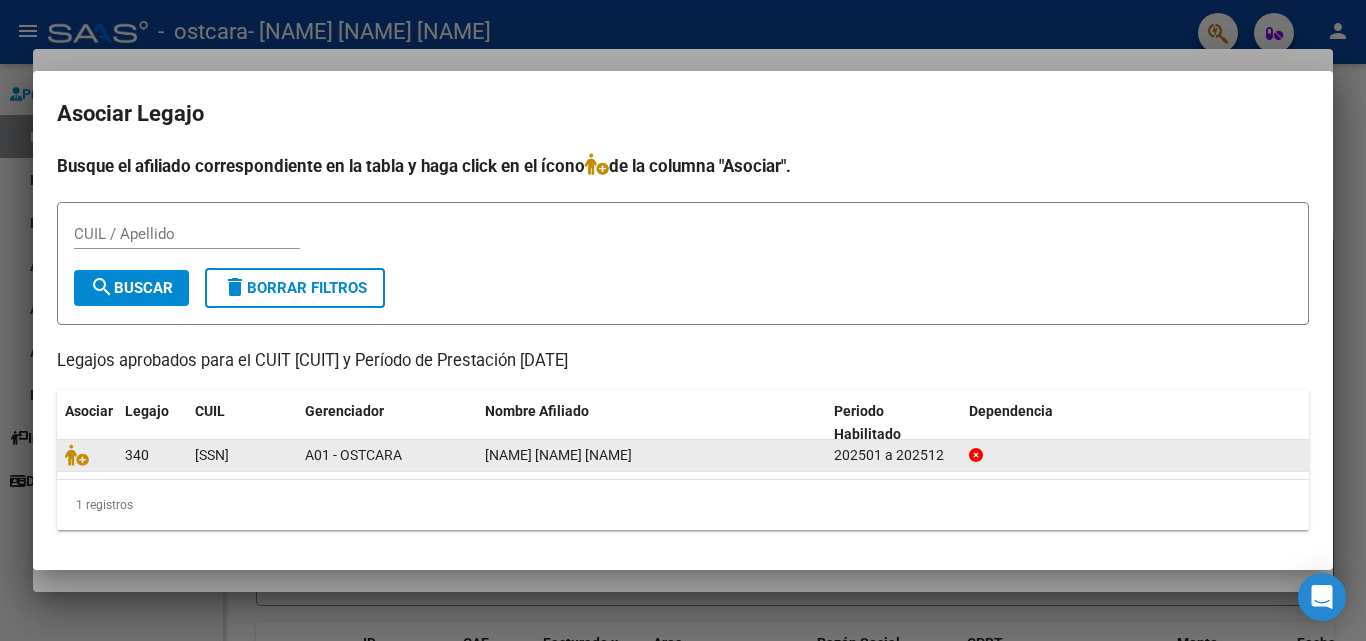 click on "[SSN]" 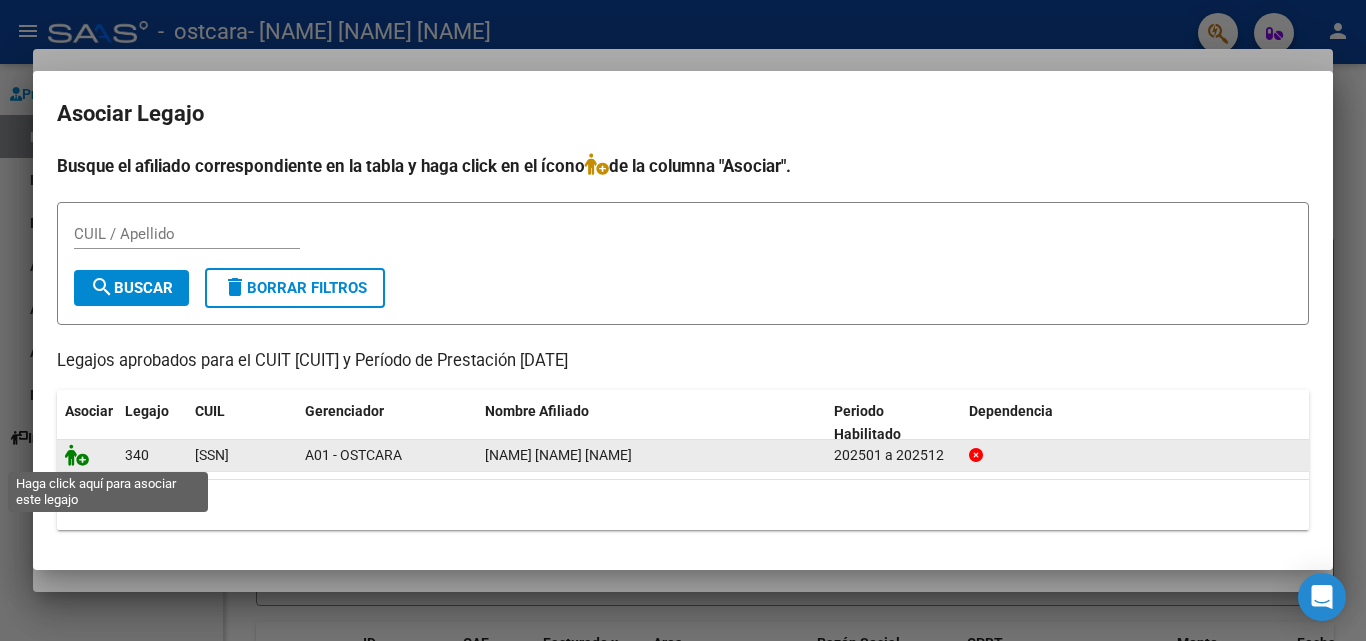 click 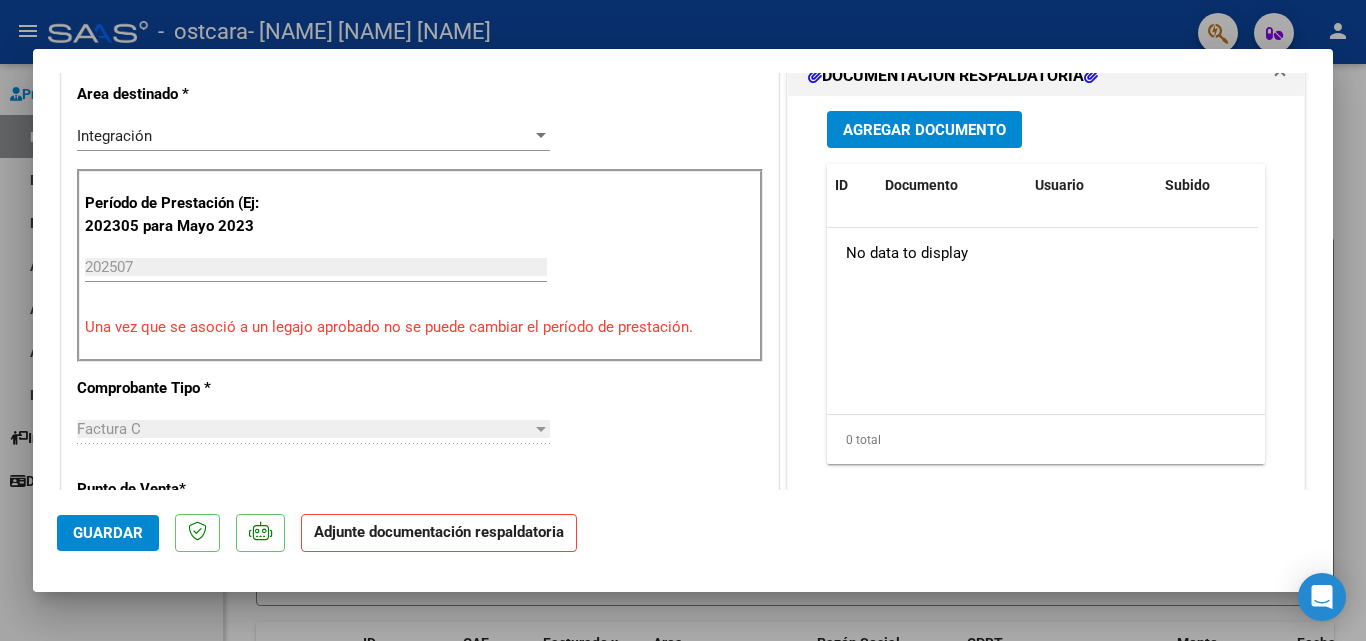 scroll, scrollTop: 400, scrollLeft: 0, axis: vertical 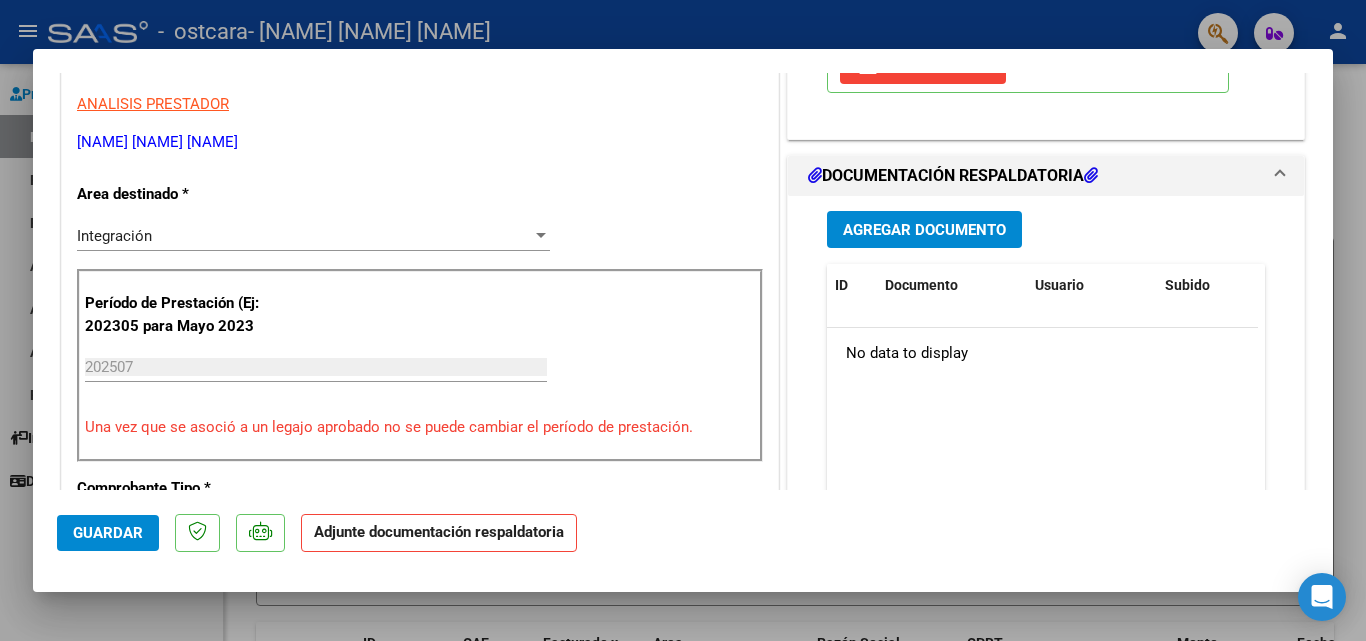 click on "Agregar Documento" at bounding box center [924, 230] 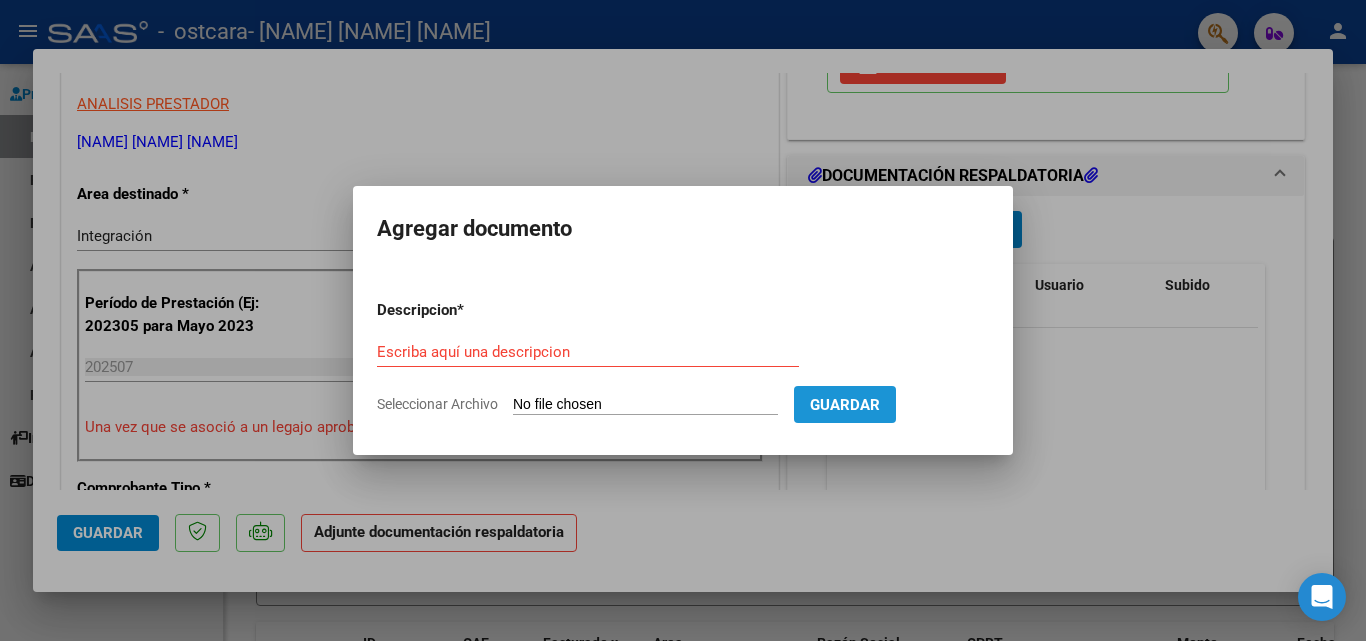 click on "Guardar" at bounding box center [845, 405] 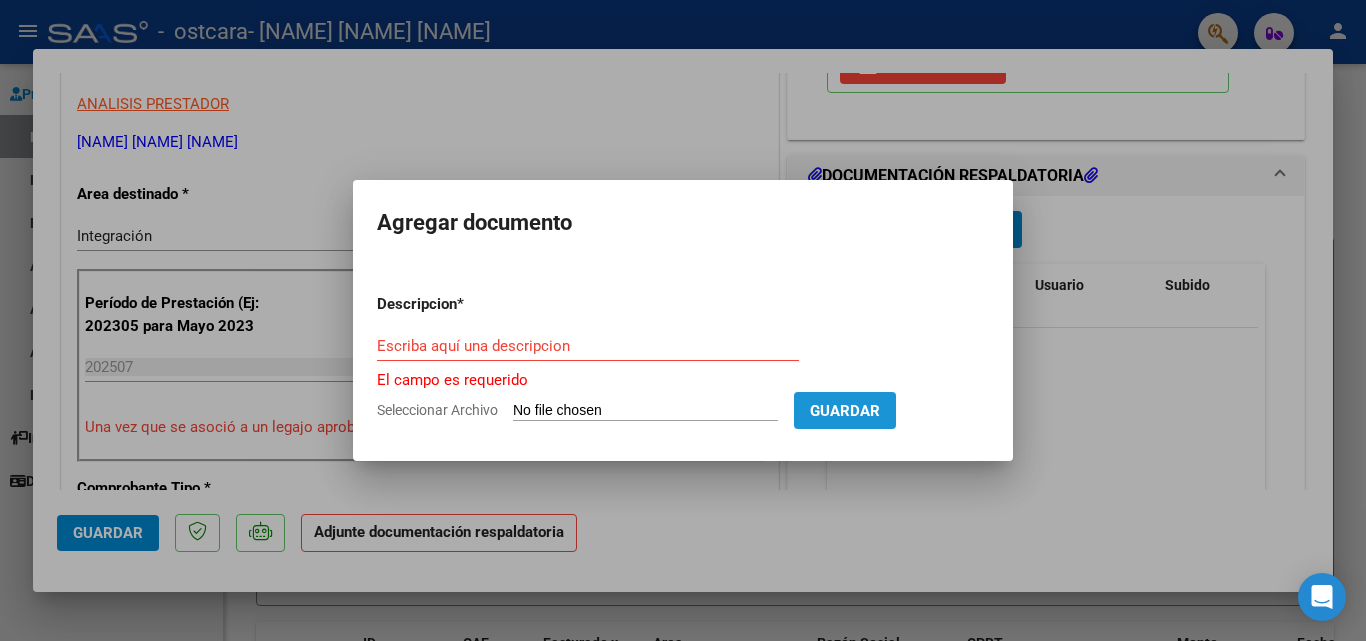 click on "Guardar" at bounding box center [845, 411] 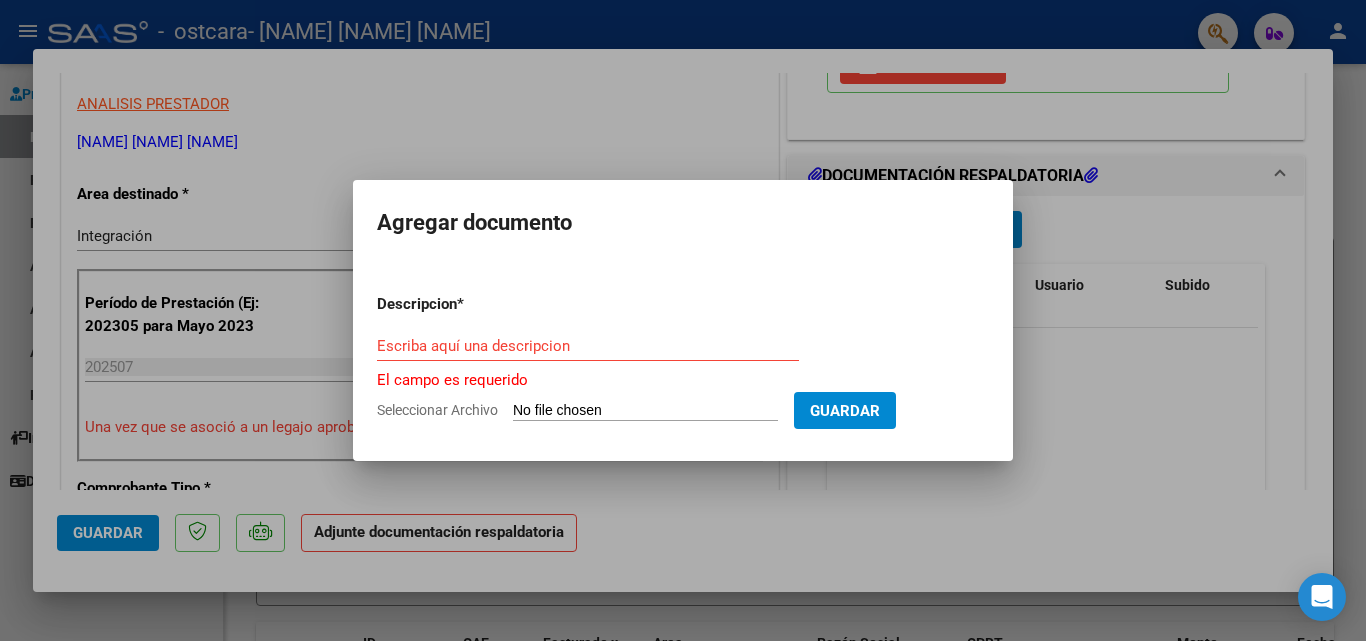 click on "Seleccionar Archivo" at bounding box center [645, 411] 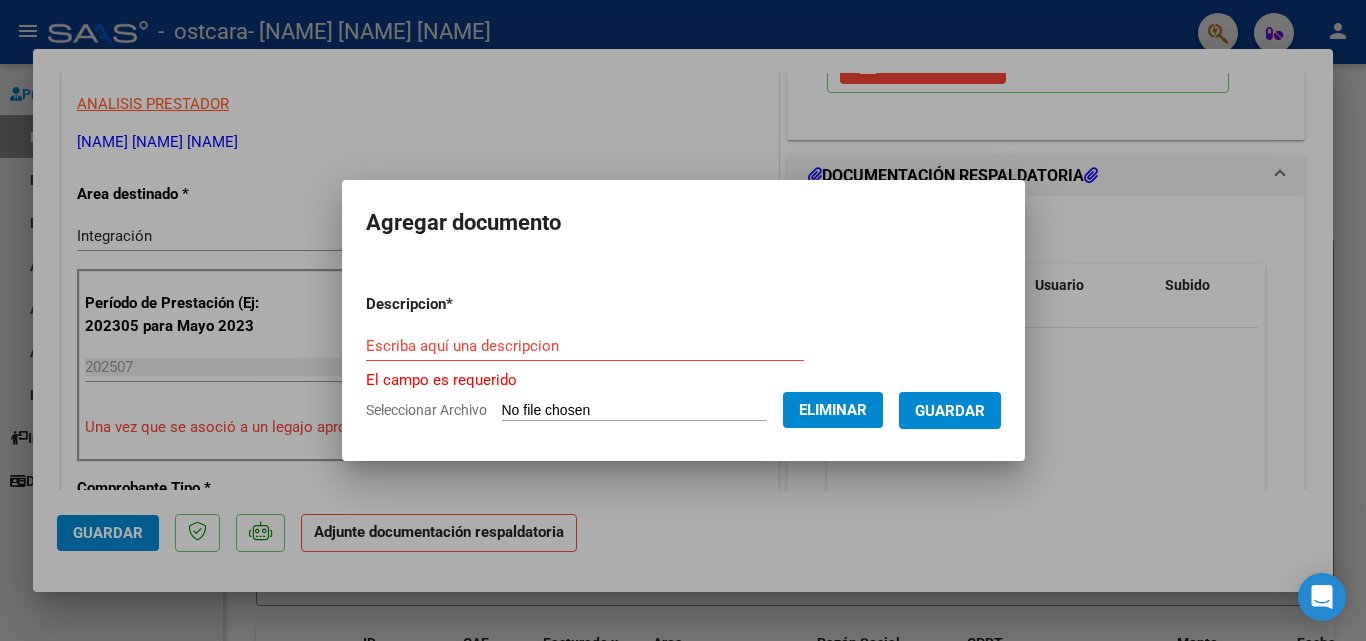 click on "Escriba aquí una descripcion" at bounding box center (585, 346) 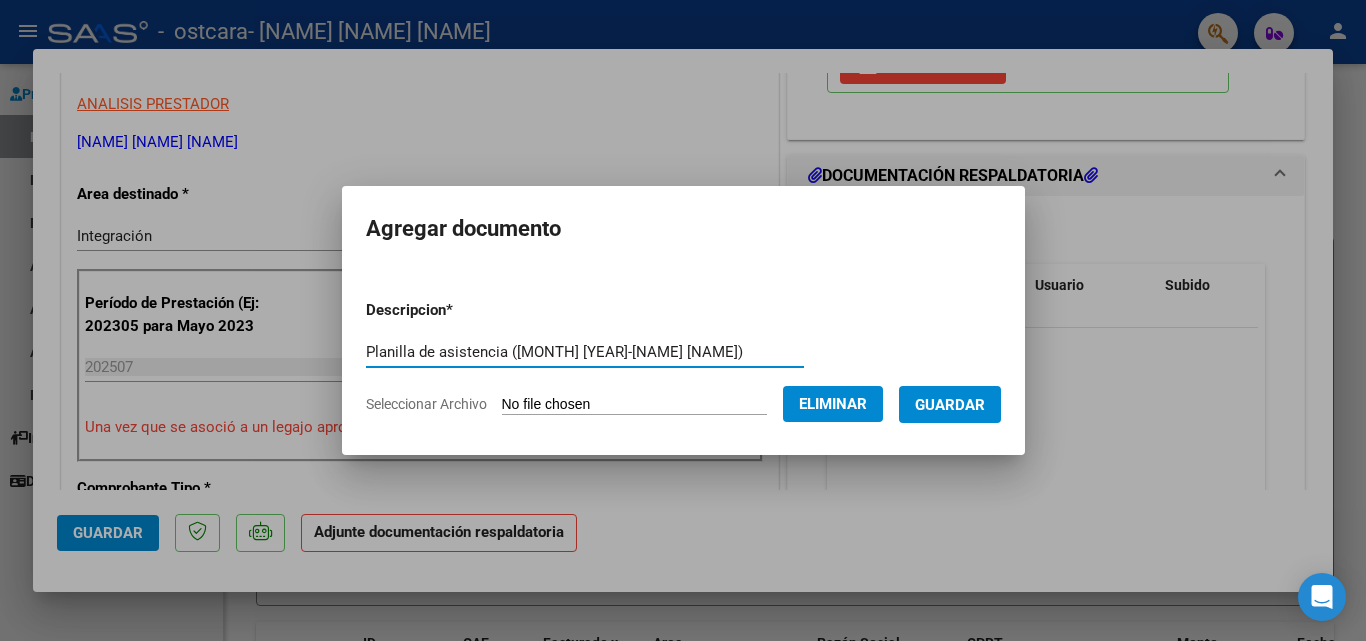 type on "Planilla de asistencia ([MONTH] [YEAR]-[NAME] [NAME])" 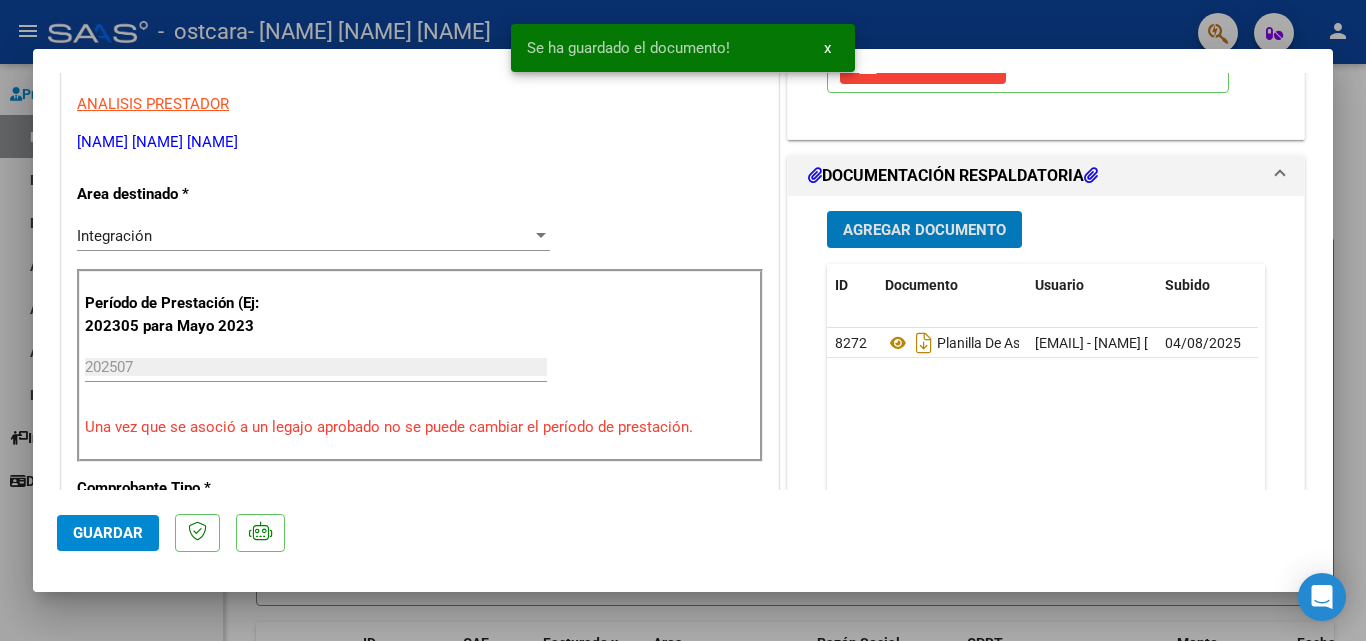 click on "Guardar" 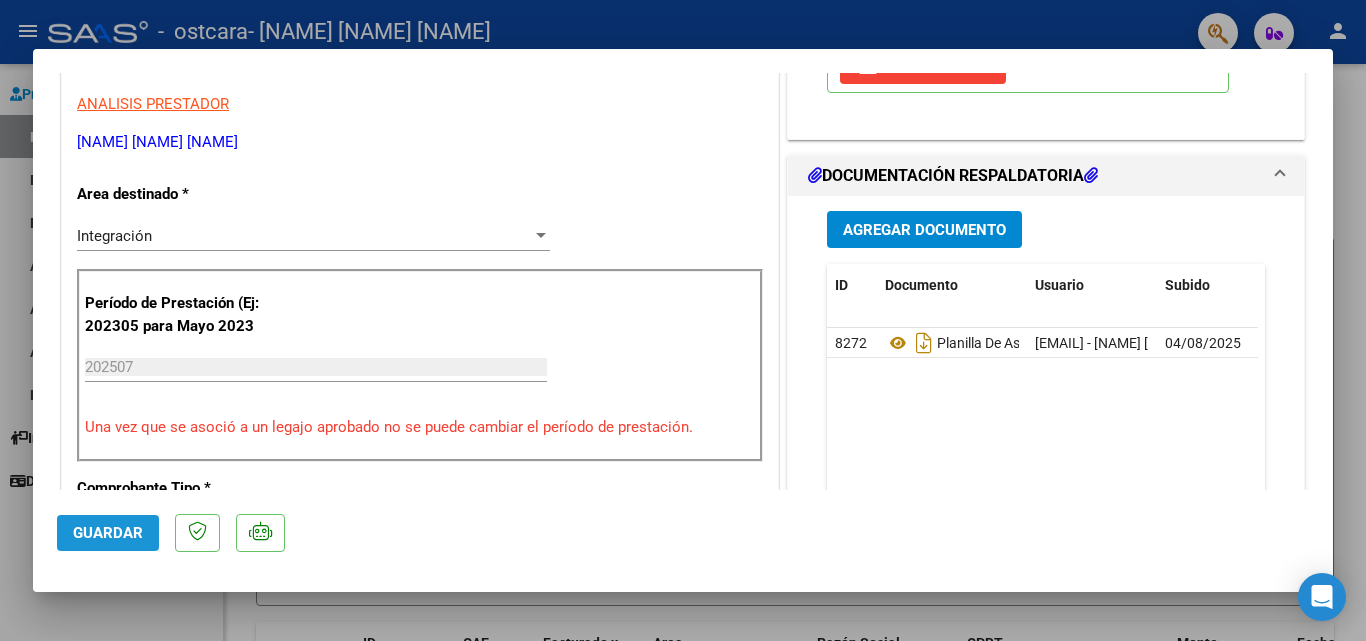 click on "Guardar" 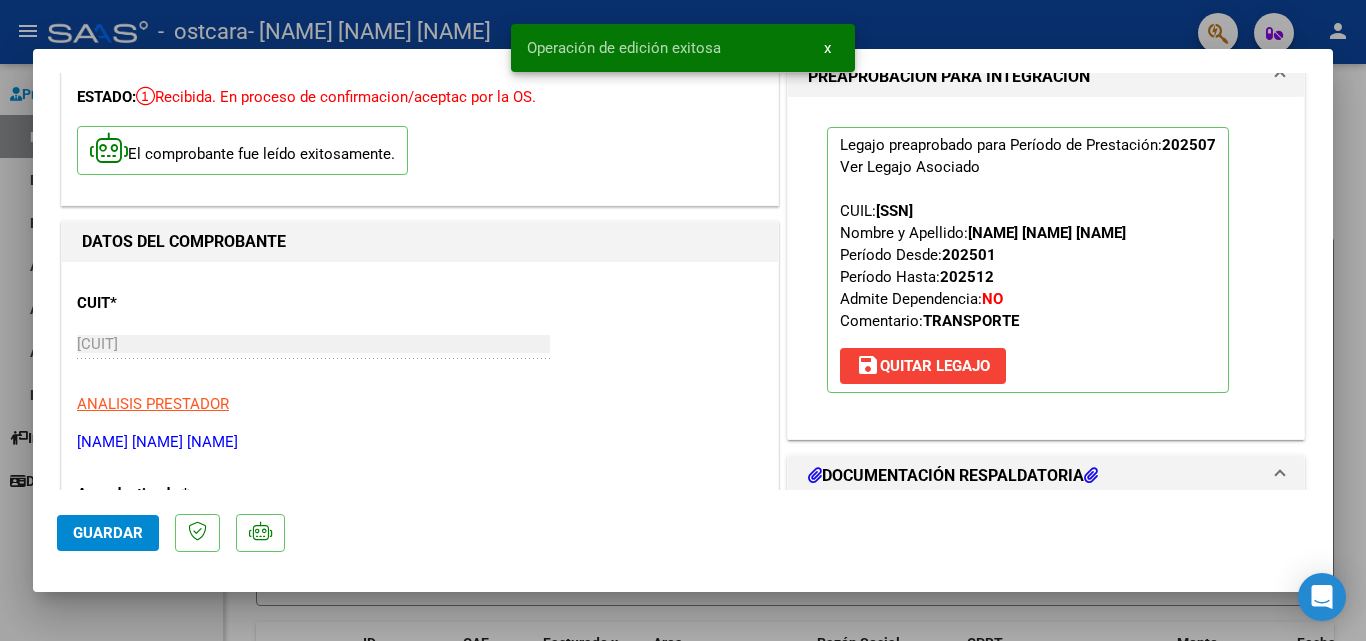 scroll, scrollTop: 0, scrollLeft: 0, axis: both 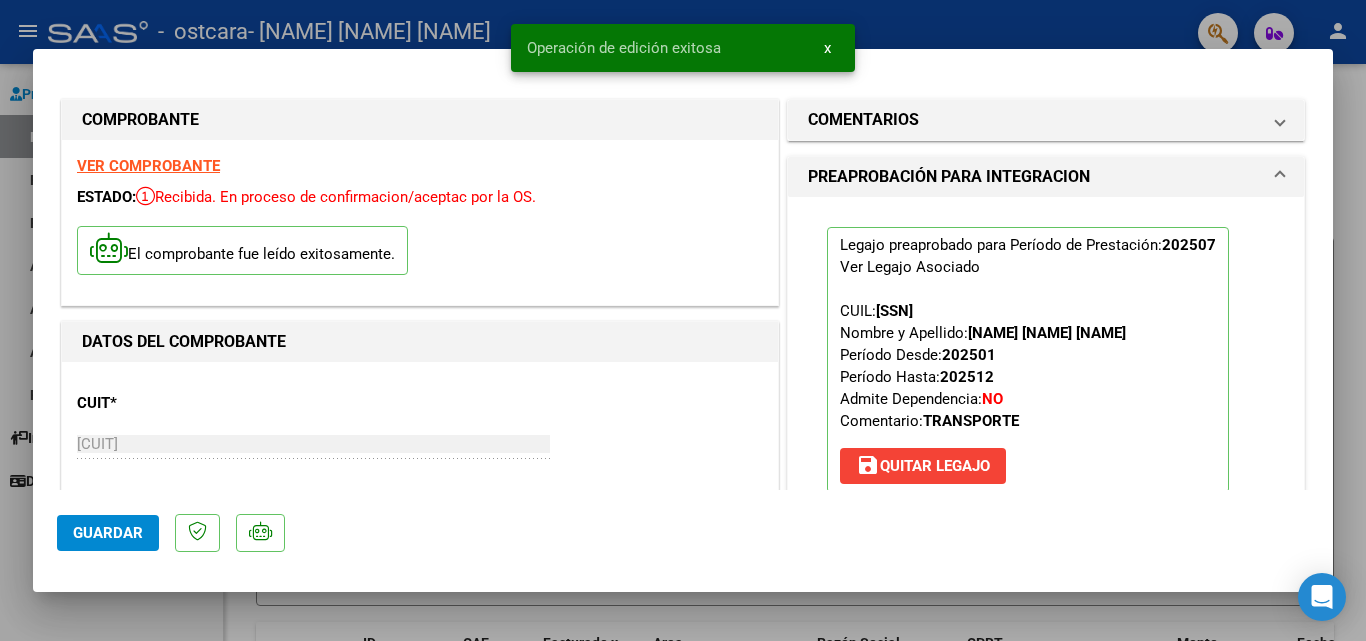 click at bounding box center (683, 320) 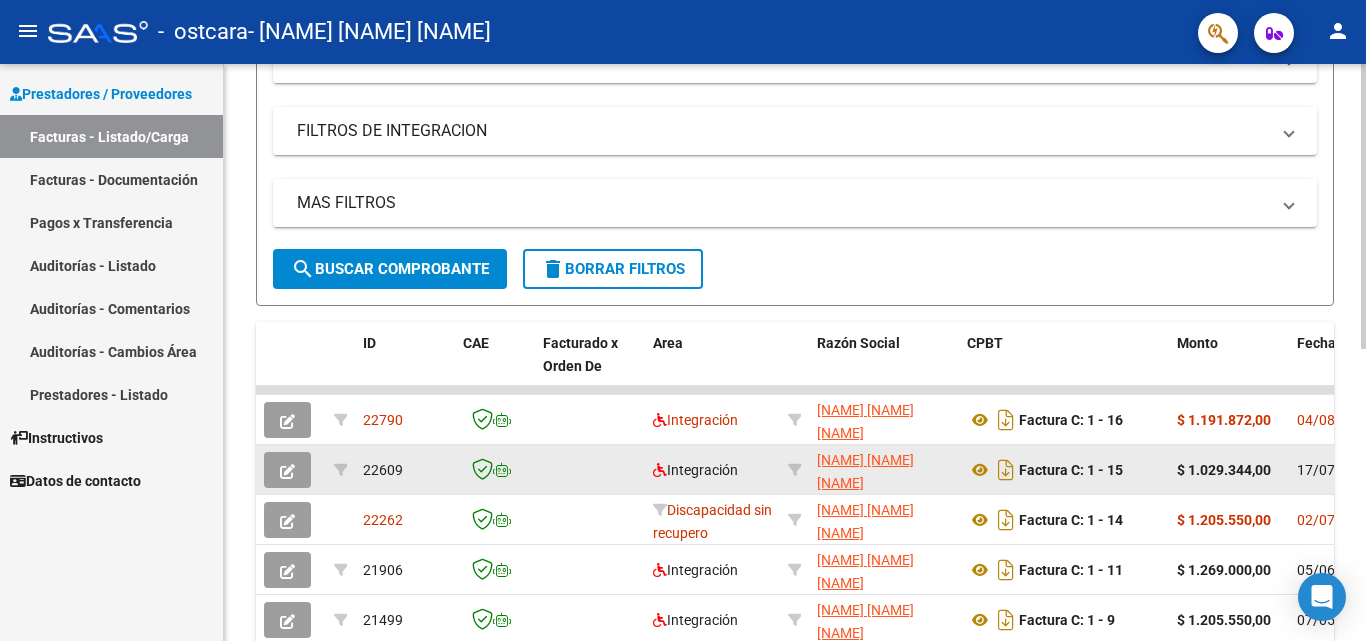 scroll, scrollTop: 400, scrollLeft: 0, axis: vertical 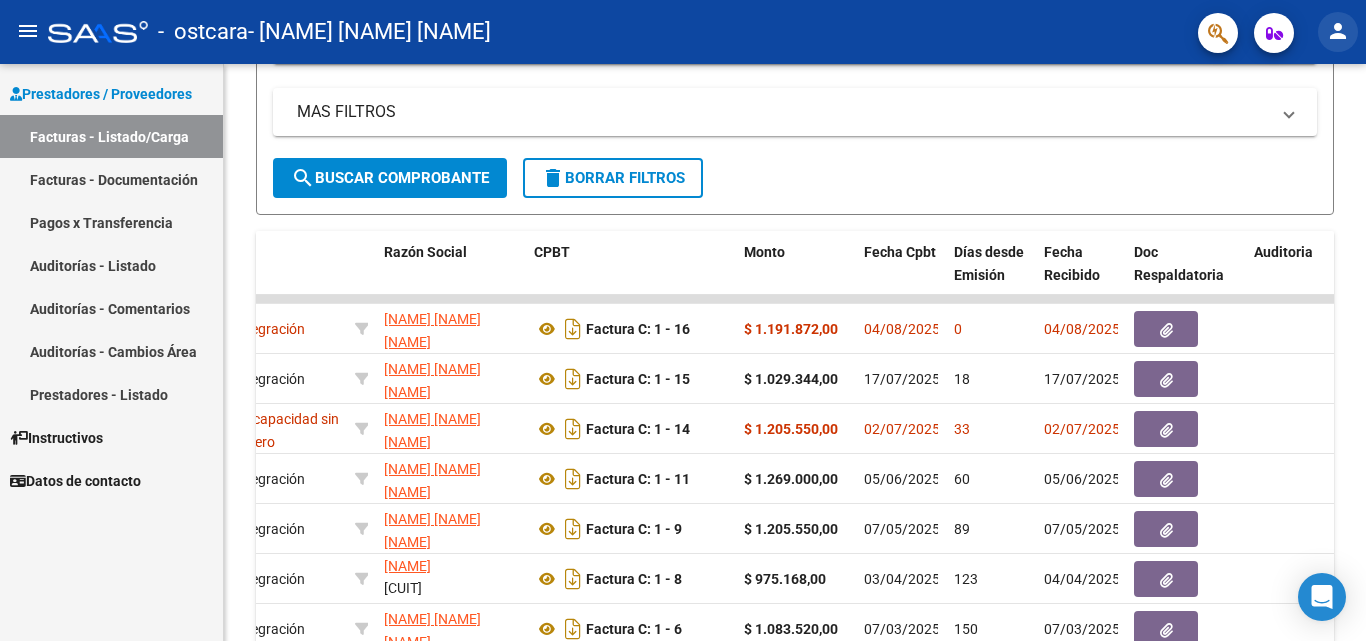click on "person" 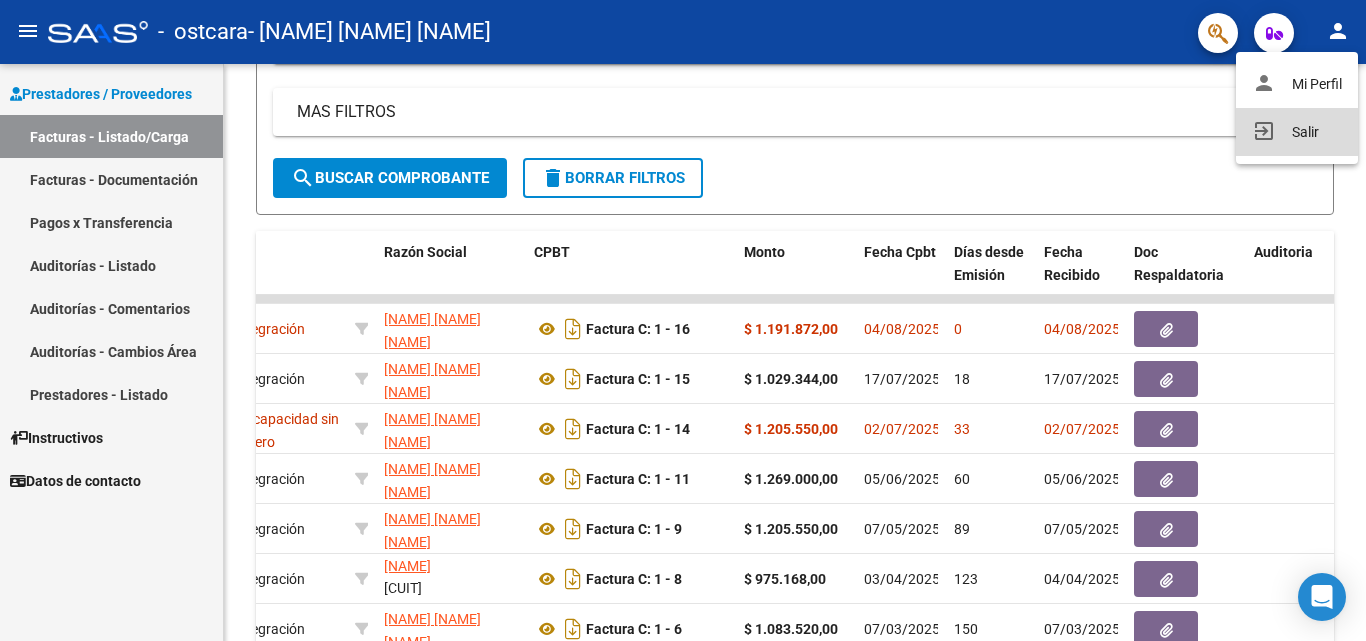 click on "exit_to_app  Salir" at bounding box center [1297, 132] 